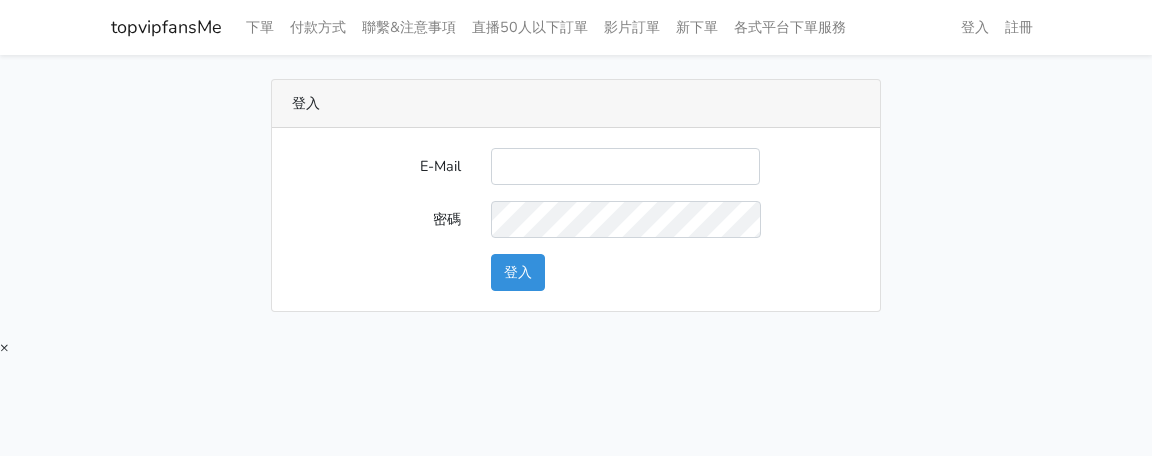 scroll, scrollTop: 0, scrollLeft: 0, axis: both 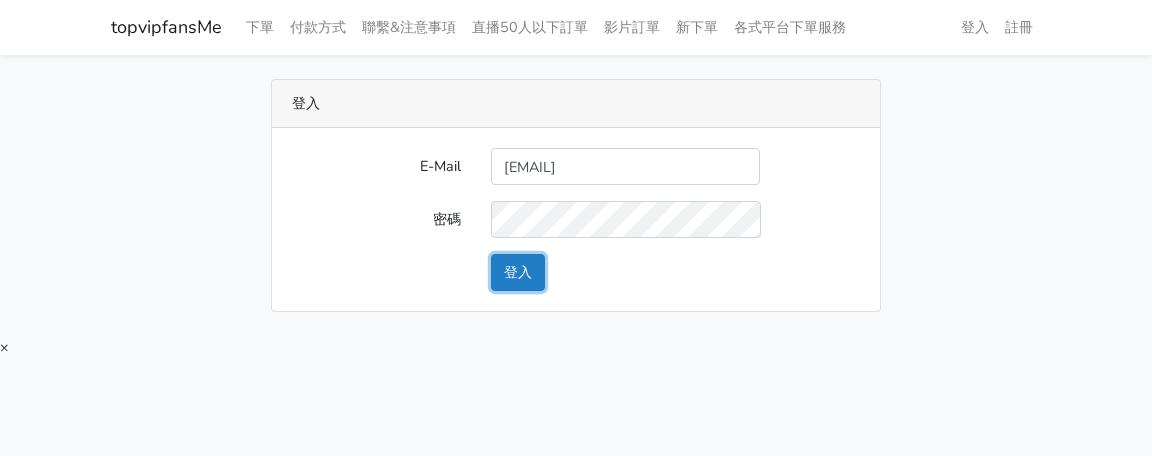 click on "登入" at bounding box center [518, 272] 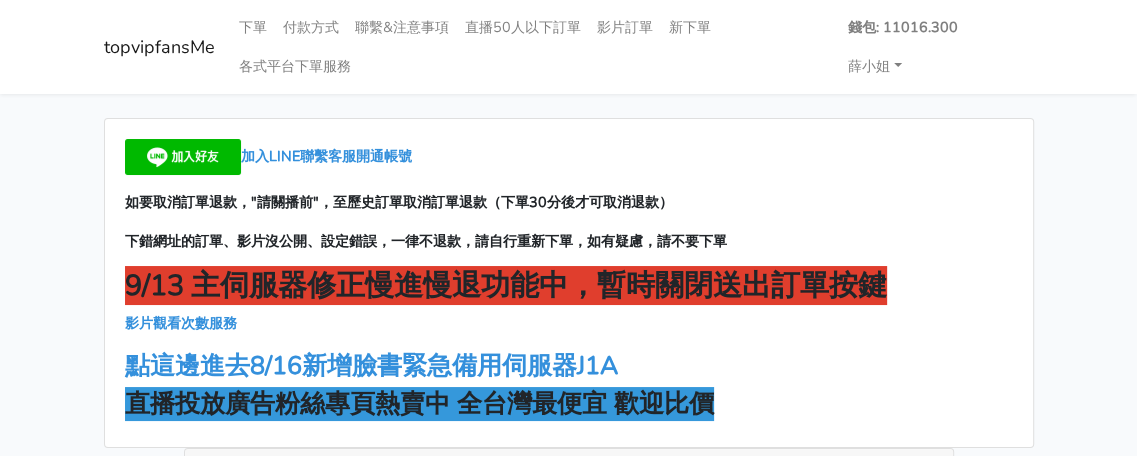 scroll, scrollTop: 100, scrollLeft: 0, axis: vertical 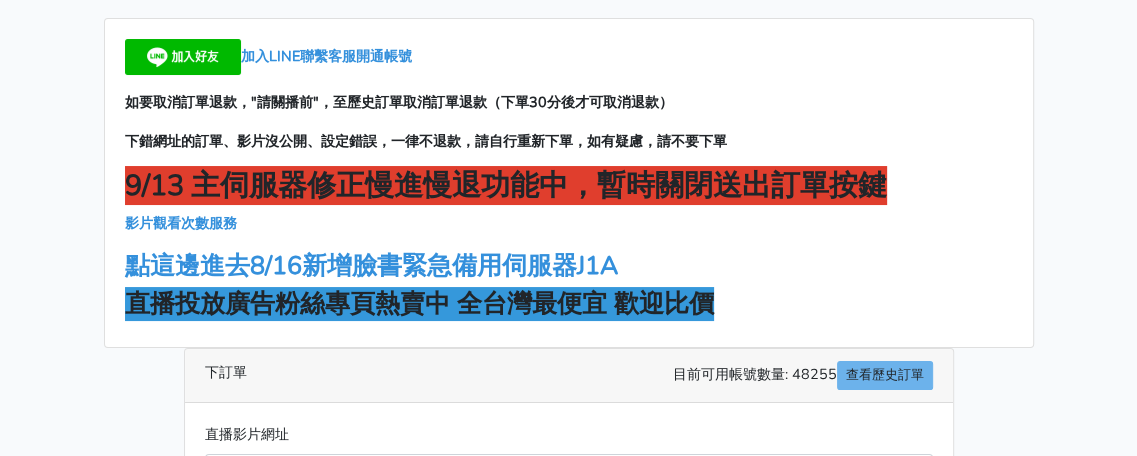 click on "如要取消訂單退款，"請關播前"，至歷史訂單取消訂單退款（下單30分後才可取消退款）" at bounding box center [569, 102] 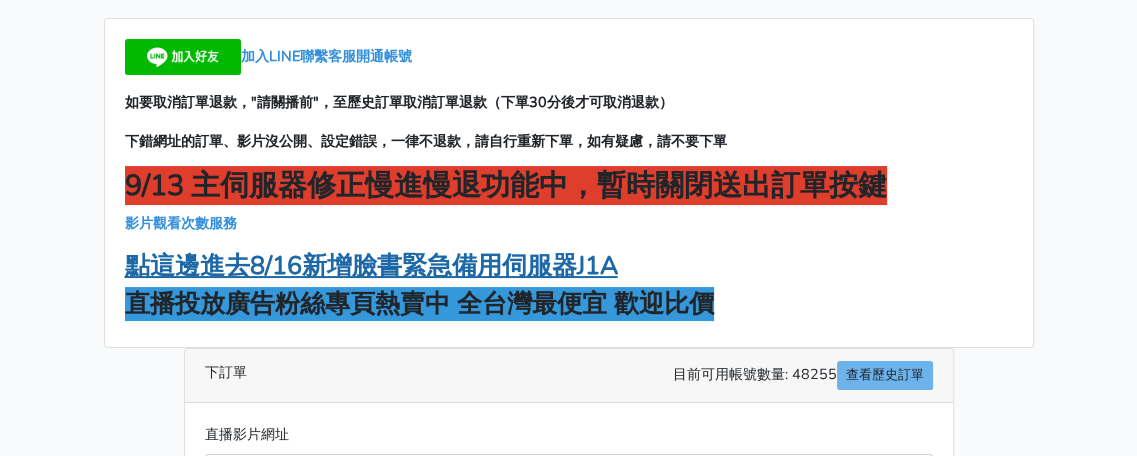 click on "點這邊進去8/16新增臉書緊急備用伺服器J1A" at bounding box center (371, 266) 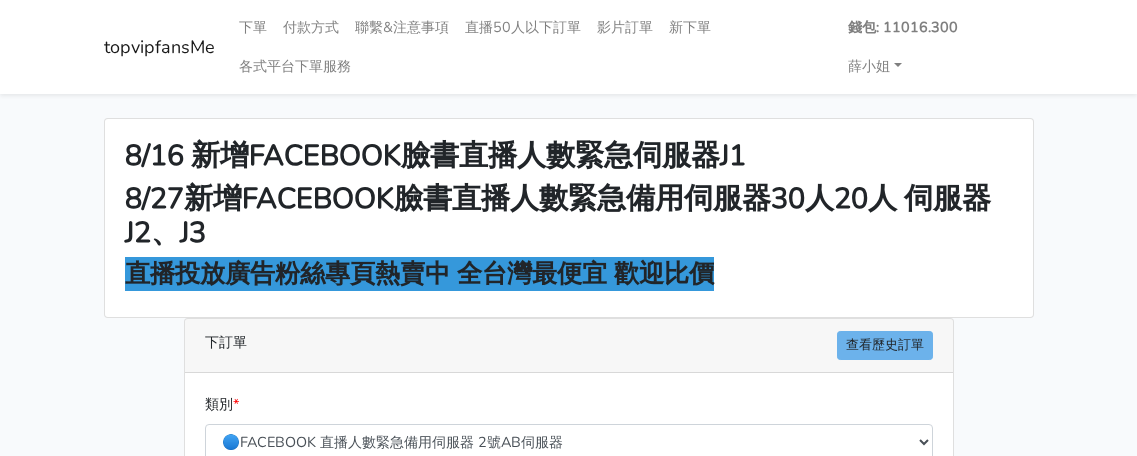 scroll, scrollTop: 0, scrollLeft: 0, axis: both 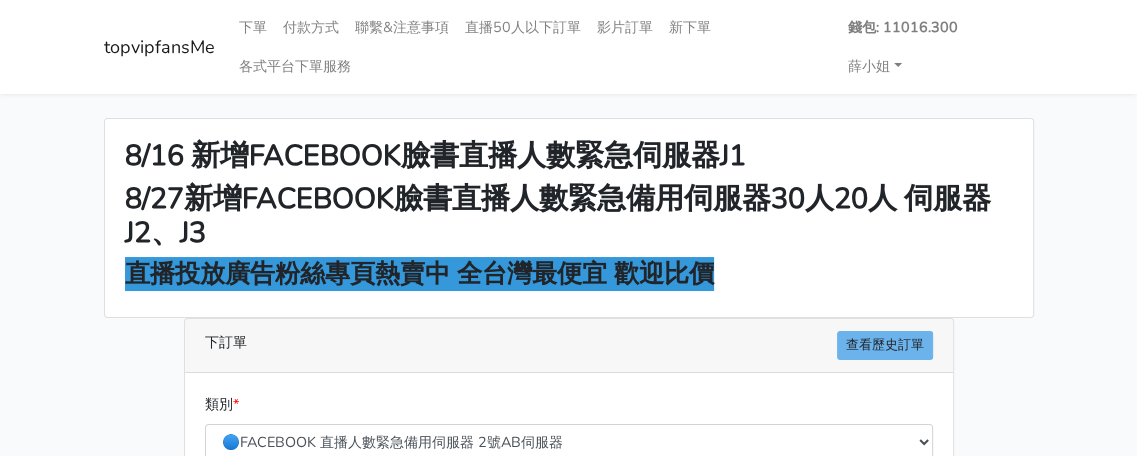 drag, startPoint x: 1007, startPoint y: 100, endPoint x: 994, endPoint y: 108, distance: 15.264338 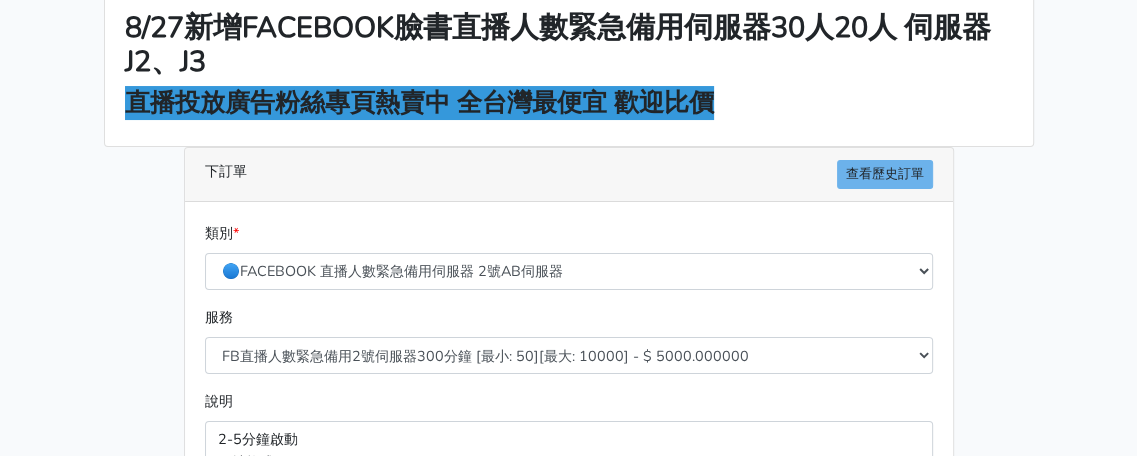 scroll, scrollTop: 300, scrollLeft: 0, axis: vertical 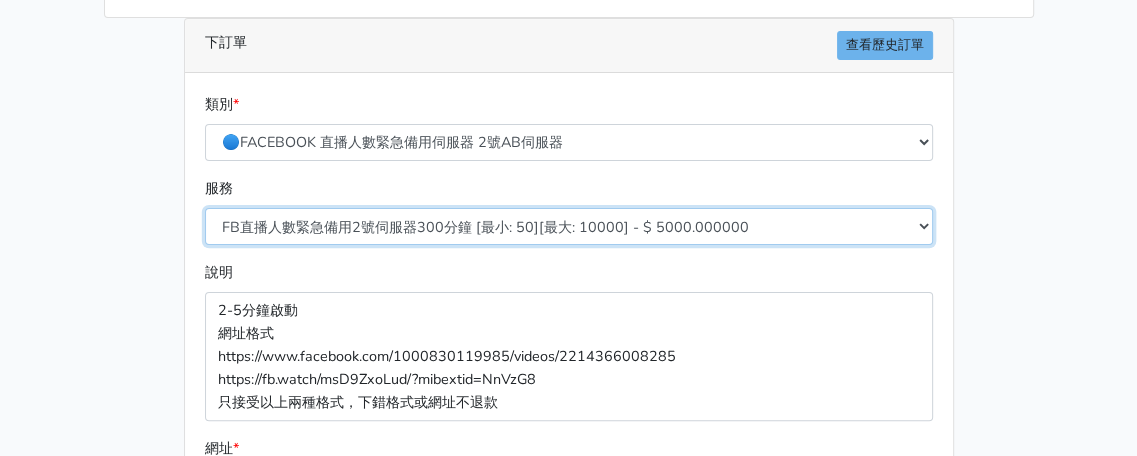 click on "FB直播人數緊急備用2號伺服器300分鐘 [最小: 50][最大: 10000] - $ 5000.000000 FB直播人數緊急備用2號伺服器60分鐘 [最小: 50][最大: 10000] - $ 1000.000000 FB直播人數緊急備用2號伺服器90分鐘 [最小: 50][最大: 10000] - $ 1500.000000 FB直播人數緊急備用2號伺服器120分鐘 [最小: 50][最大: 10000] - $ 2000.000000 FB直播人數緊急備用2號伺服器150分鐘 [最小: 50][最大: 10000] - $ 2500.000000 FB直播人數緊急備用2號伺服器180分鐘 [最小: 50][最大: 10000] - $ 3000.000000 FB直播人數緊急備用2號伺服器240分鐘 [最小: 50][最大: 10000] - $ 4000.000000 FB直播人數緊急備用2號伺服器360分鐘  [最小: 50][最大: 10000] - $ 6000.000000" at bounding box center (569, 226) 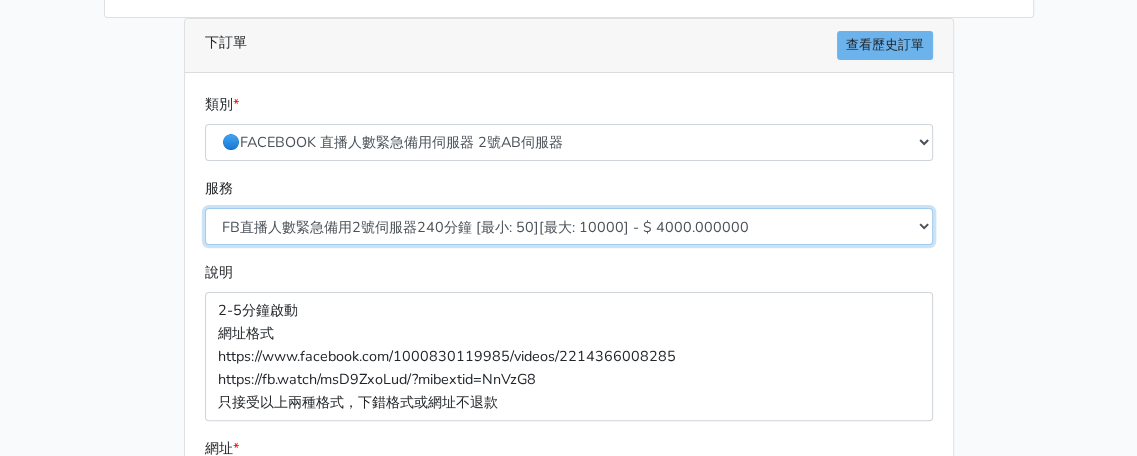 click on "FB直播人數緊急備用2號伺服器300分鐘 [最小: 50][最大: 10000] - $ 5000.000000 FB直播人數緊急備用2號伺服器60分鐘 [最小: 50][最大: 10000] - $ 1000.000000 FB直播人數緊急備用2號伺服器90分鐘 [最小: 50][最大: 10000] - $ 1500.000000 FB直播人數緊急備用2號伺服器120分鐘 [最小: 50][最大: 10000] - $ 2000.000000 FB直播人數緊急備用2號伺服器150分鐘 [最小: 50][最大: 10000] - $ 2500.000000 FB直播人數緊急備用2號伺服器180分鐘 [最小: 50][最大: 10000] - $ 3000.000000 FB直播人數緊急備用2號伺服器240分鐘 [最小: 50][最大: 10000] - $ 4000.000000 FB直播人數緊急備用2號伺服器360分鐘  [最小: 50][最大: 10000] - $ 6000.000000" at bounding box center [569, 226] 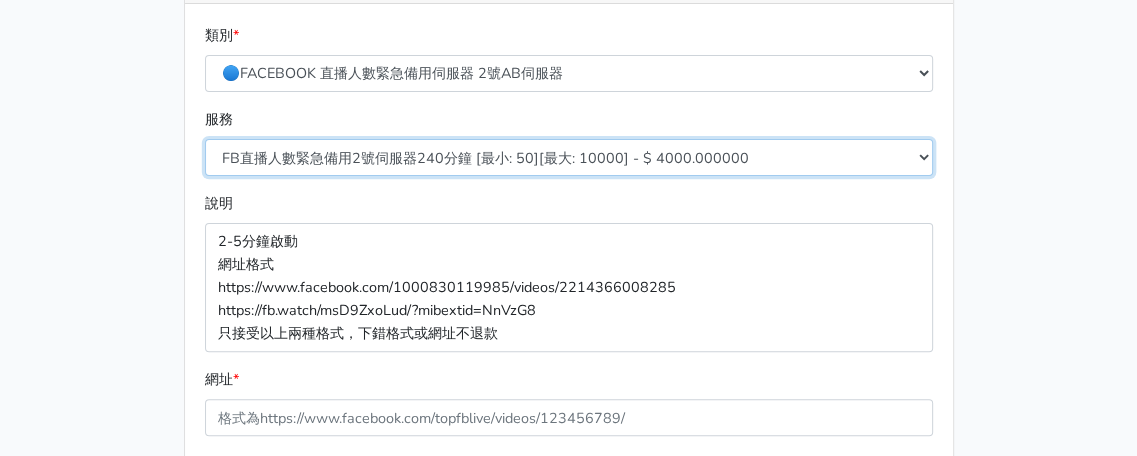 scroll, scrollTop: 500, scrollLeft: 0, axis: vertical 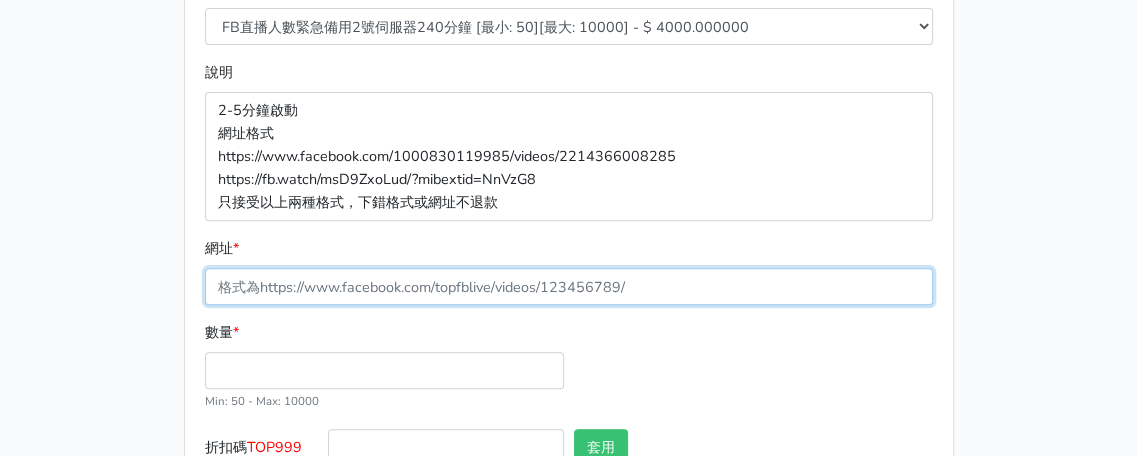 click on "網址 *" at bounding box center (569, 286) 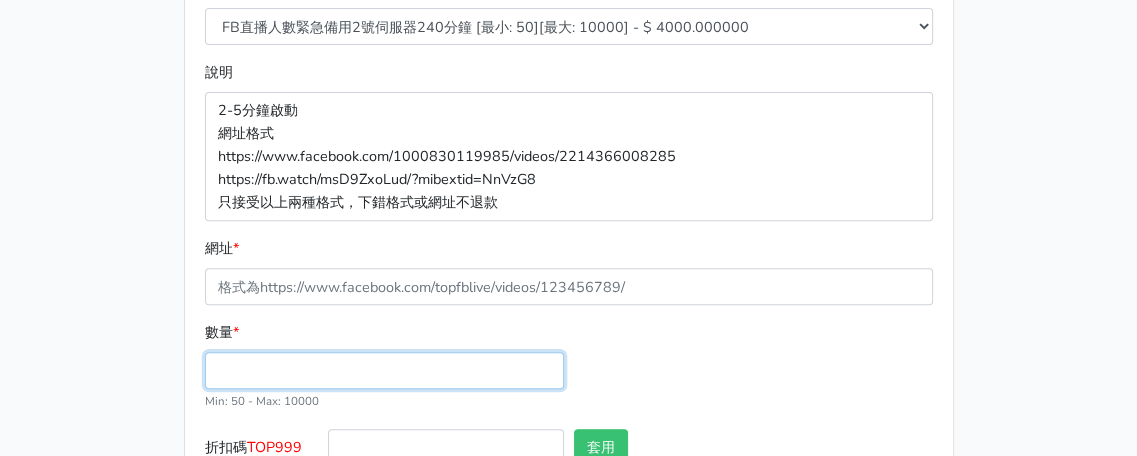 click on "數量 *" at bounding box center (384, 370) 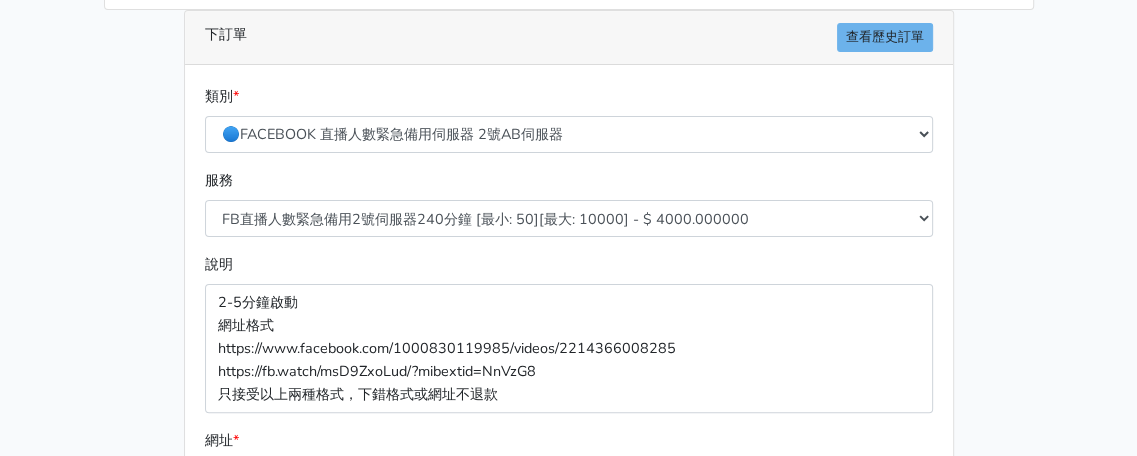 scroll, scrollTop: 300, scrollLeft: 0, axis: vertical 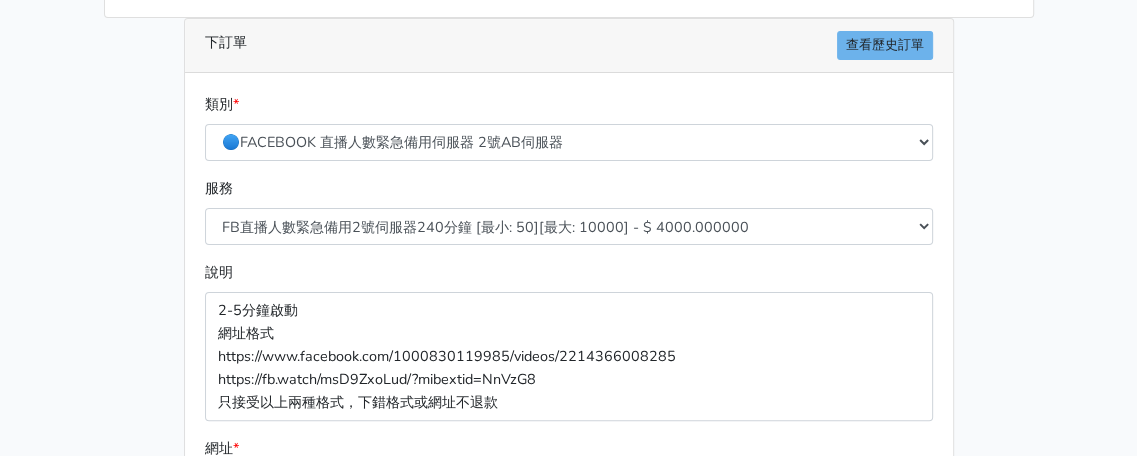type on "100" 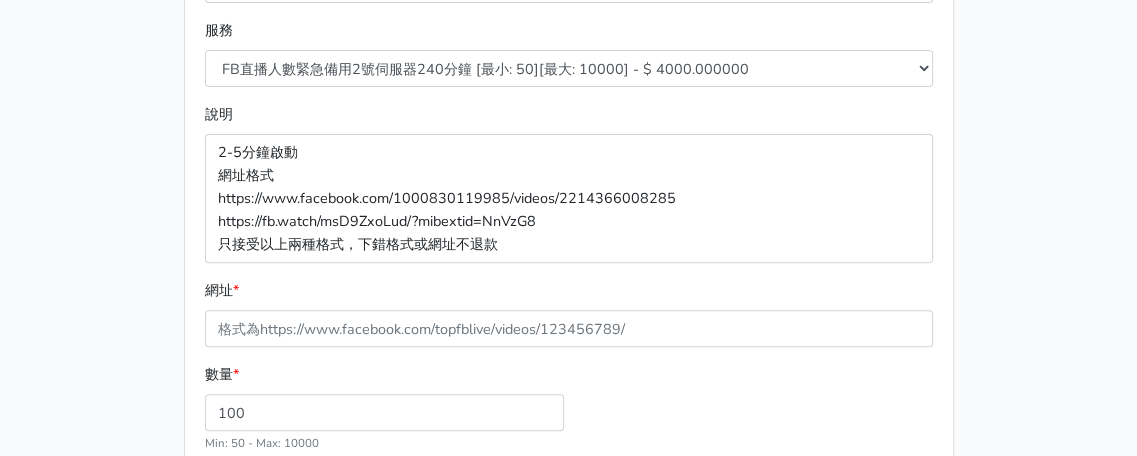 scroll, scrollTop: 600, scrollLeft: 0, axis: vertical 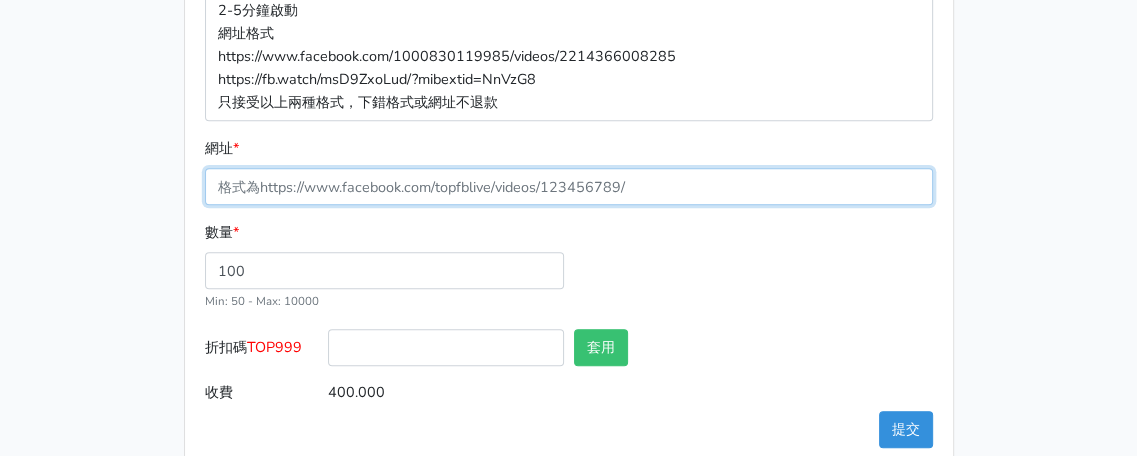 click on "網址 *" at bounding box center (569, 186) 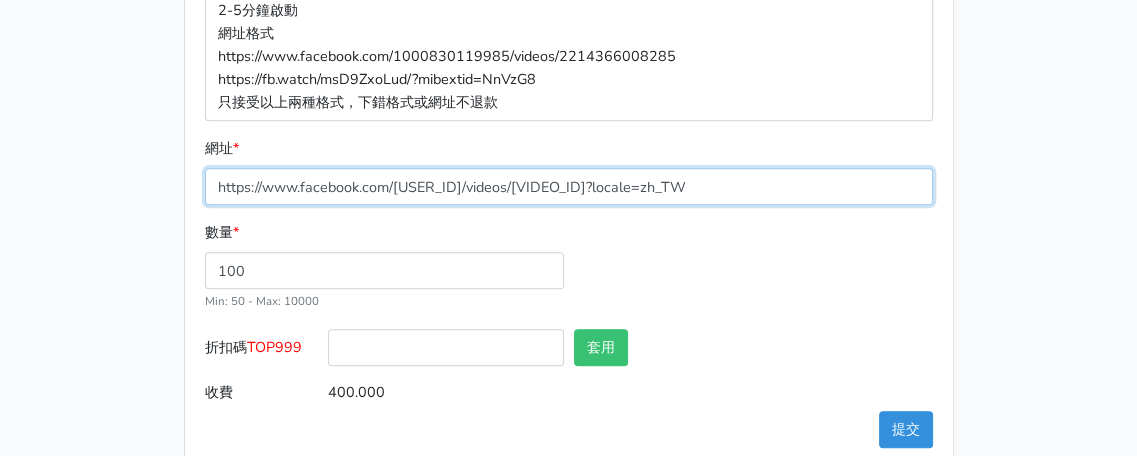 type on "https://www.facebook.com/[USERID]/videos/[POSTID]?locale=zh_TW" 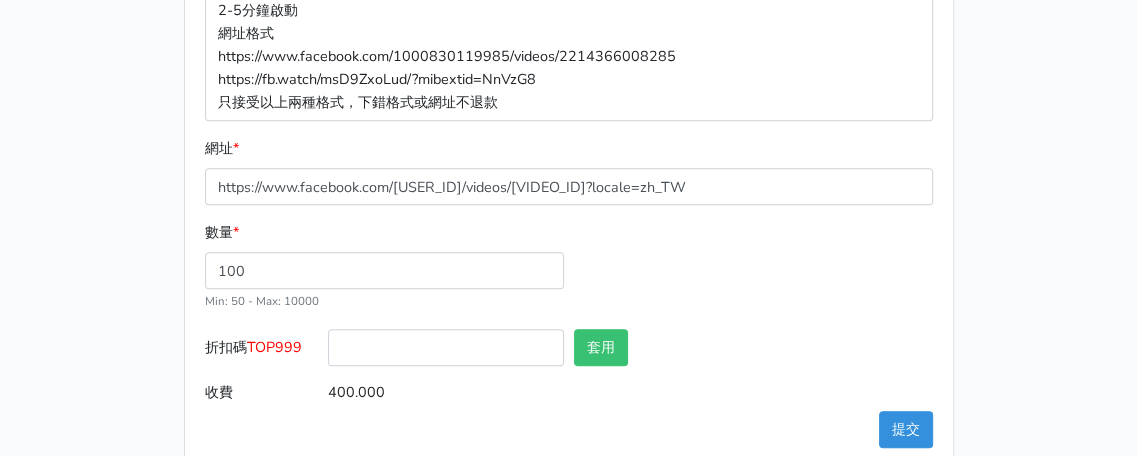 click on "數量 *
100
Min: 50 - Max: 10000" at bounding box center (569, 274) 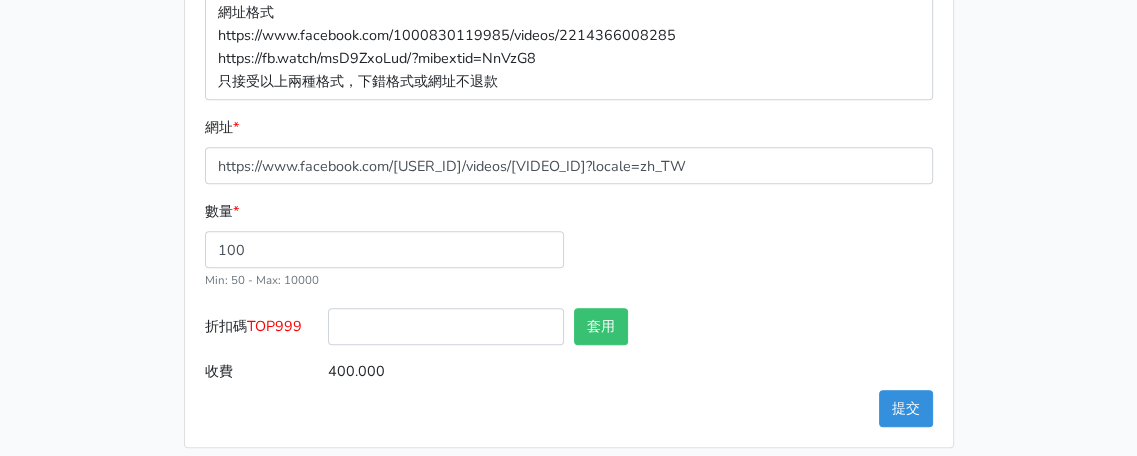 scroll, scrollTop: 633, scrollLeft: 0, axis: vertical 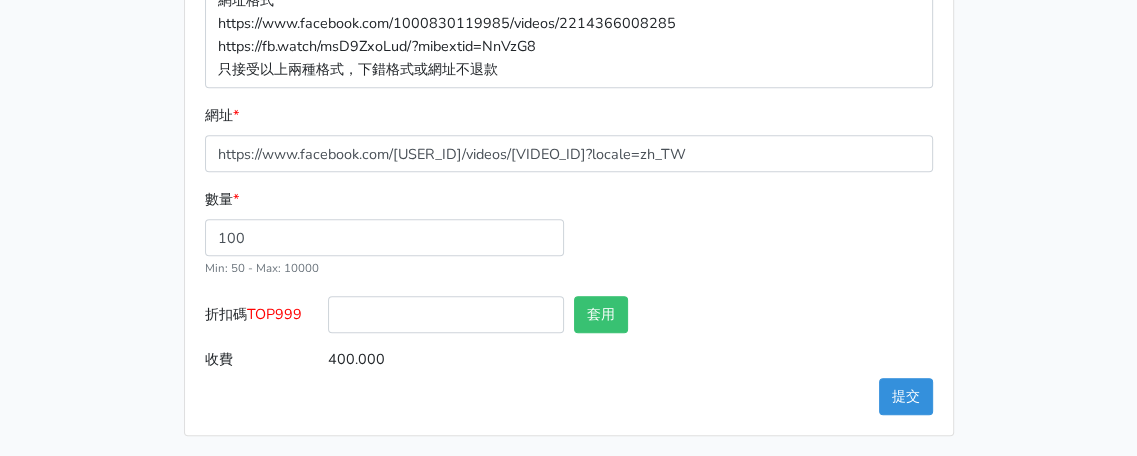 drag, startPoint x: 257, startPoint y: 322, endPoint x: 270, endPoint y: 311, distance: 17.029387 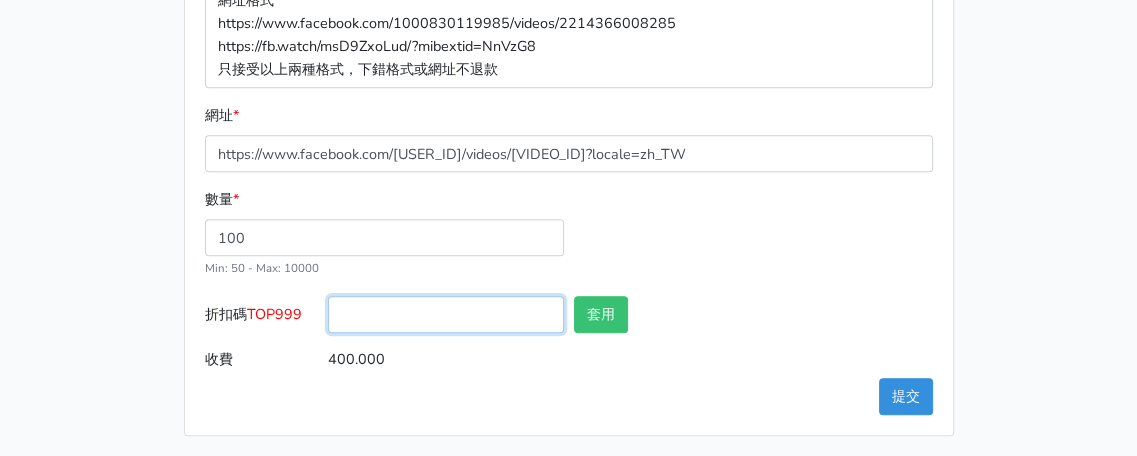click on "折扣碼  TOP999" at bounding box center (446, 314) 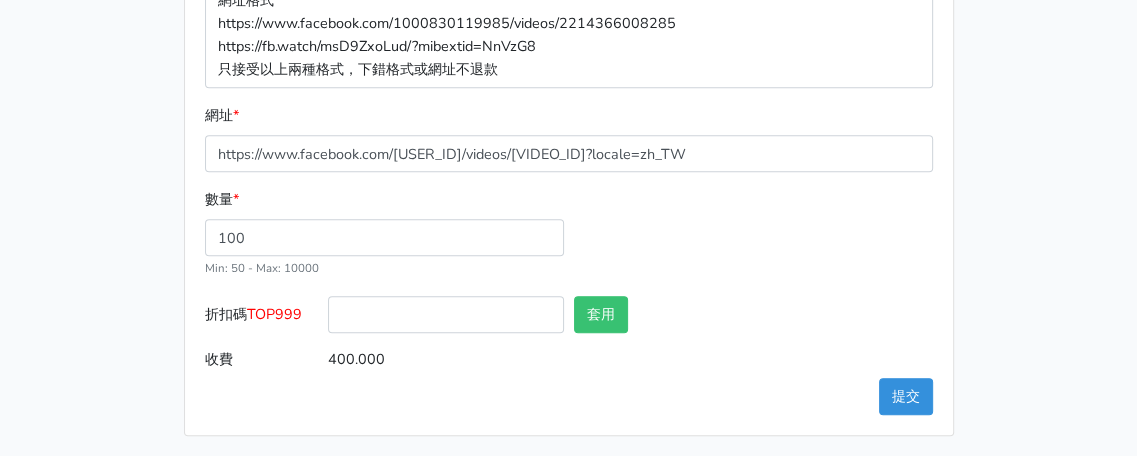click on "TOP999" at bounding box center [274, 314] 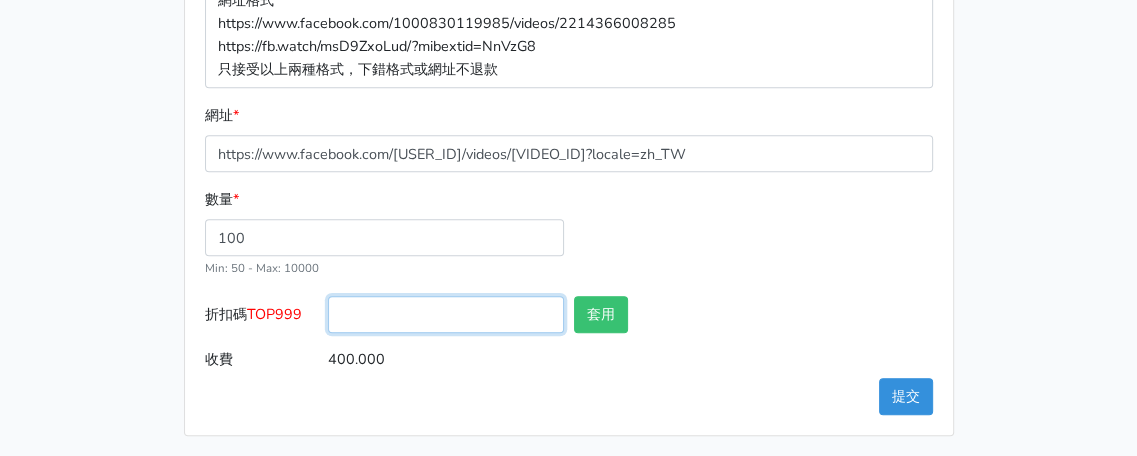 click on "折扣碼  TOP999" at bounding box center (446, 314) 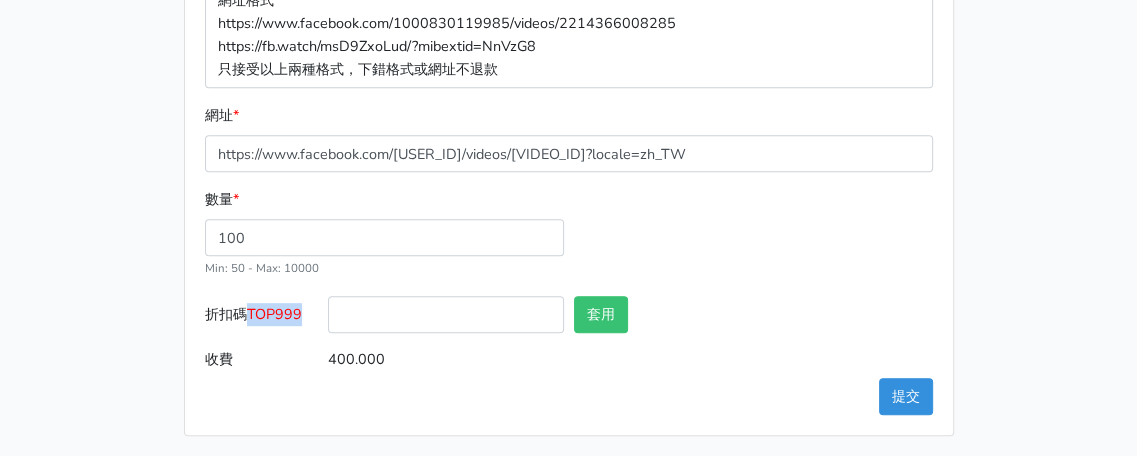 click on "TOP999" at bounding box center [274, 314] 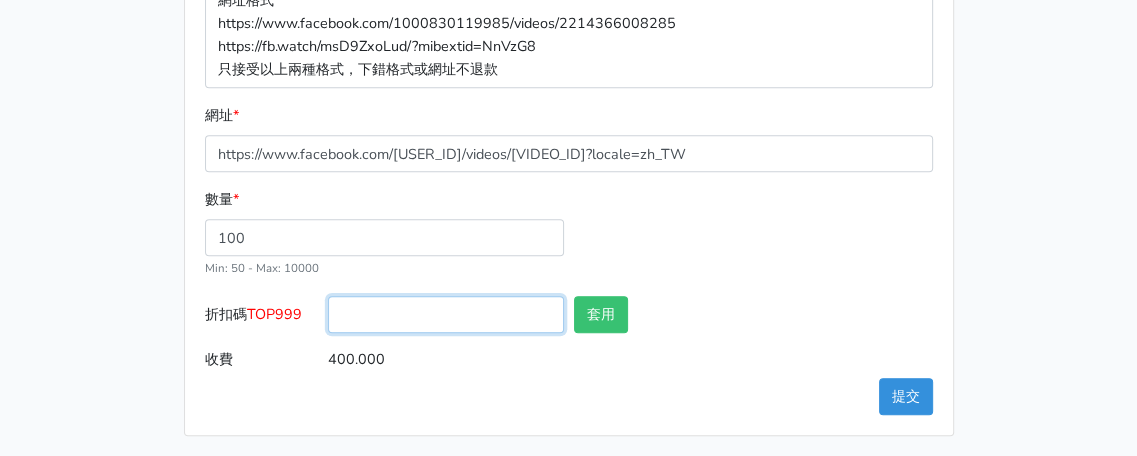 click on "折扣碼  TOP999" at bounding box center [446, 314] 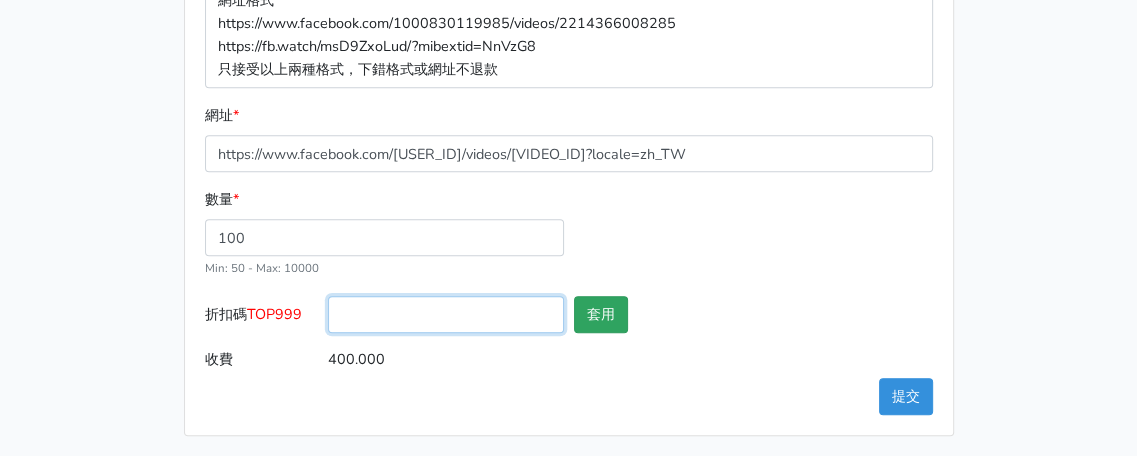 paste on "TOP999" 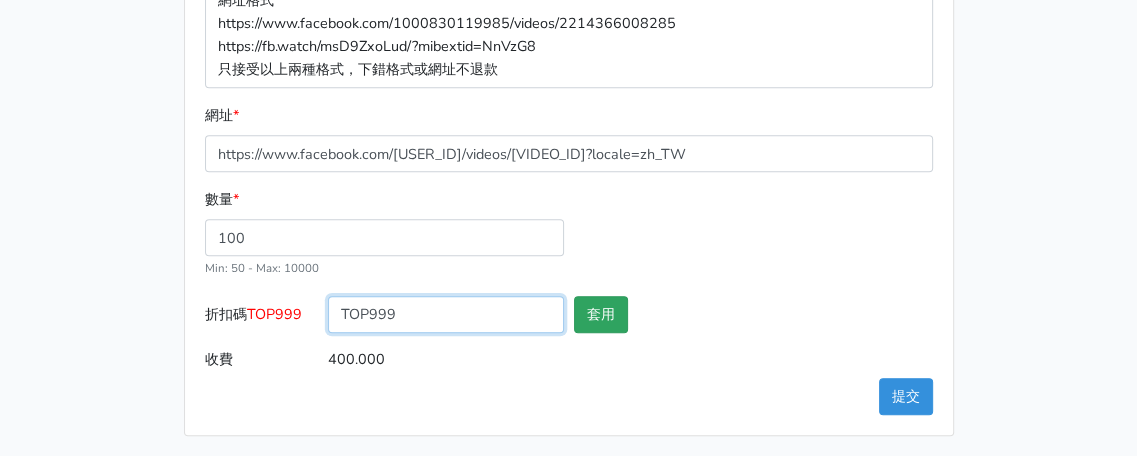 type on "TOP999" 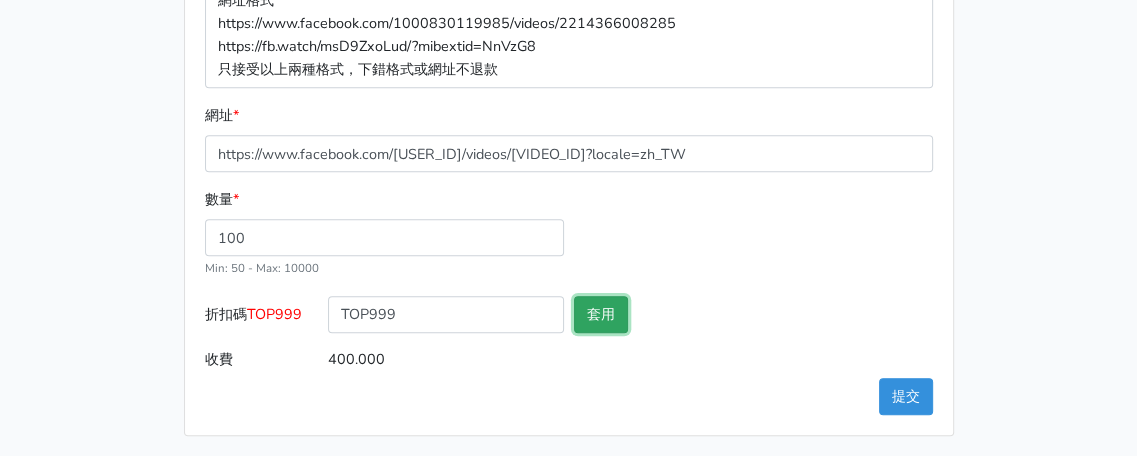 click on "套用" at bounding box center (601, 314) 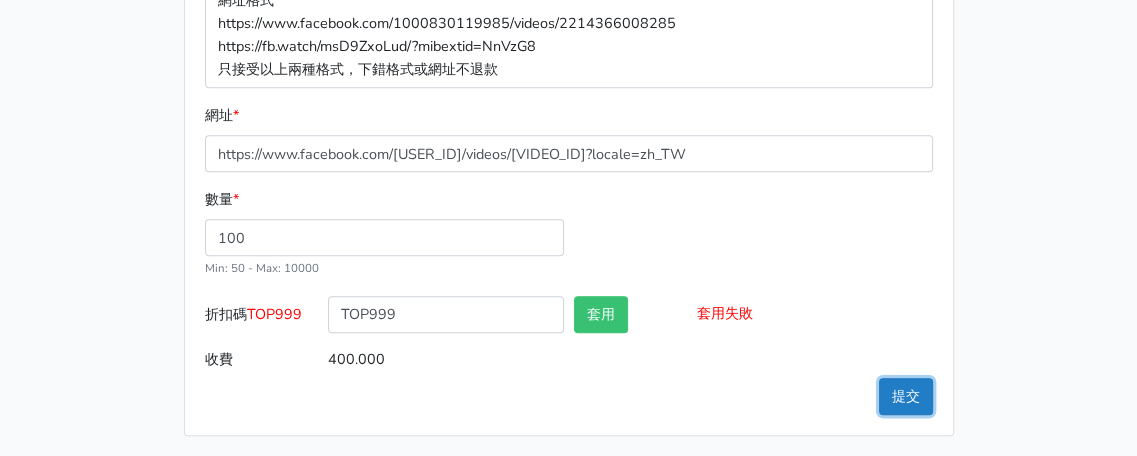 click on "提交" at bounding box center (906, 396) 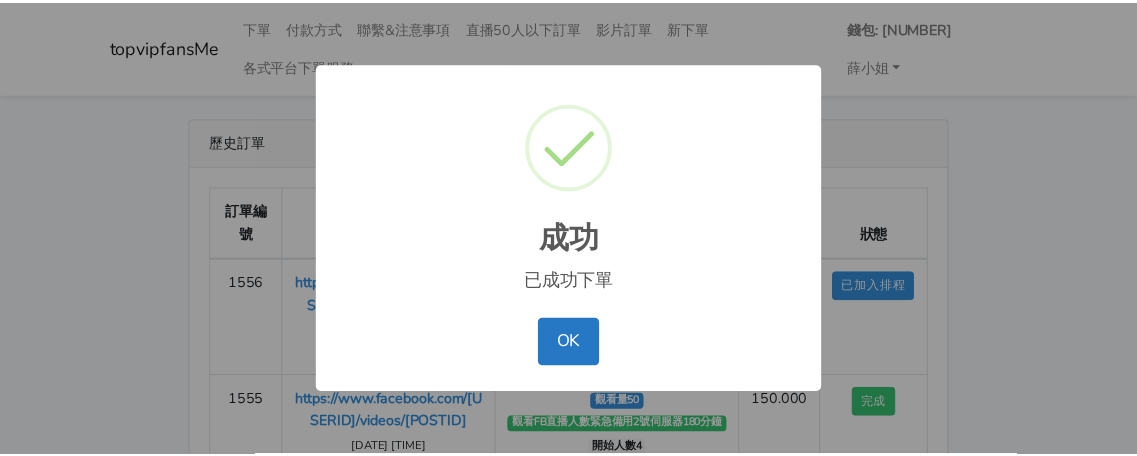 scroll, scrollTop: 0, scrollLeft: 0, axis: both 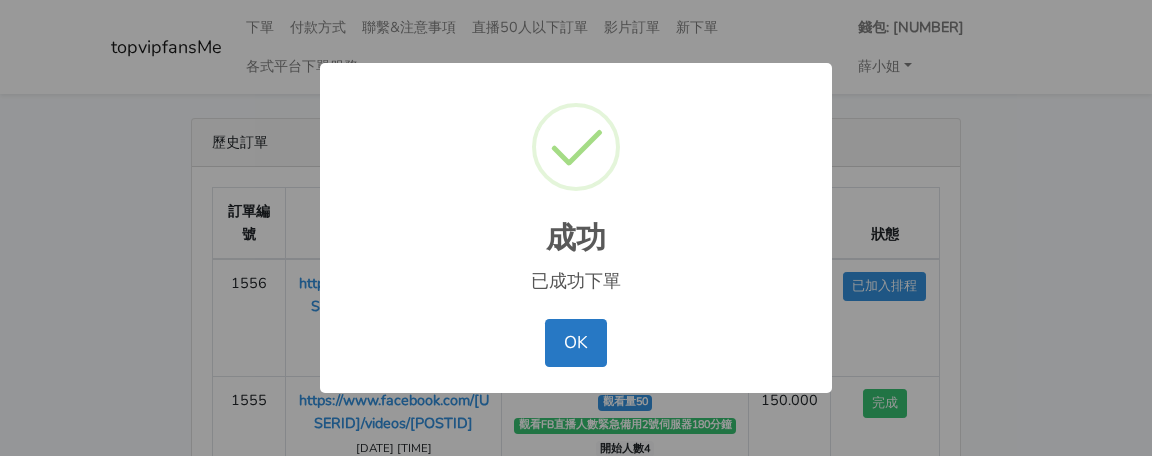 drag, startPoint x: 960, startPoint y: 119, endPoint x: 605, endPoint y: 278, distance: 388.9807 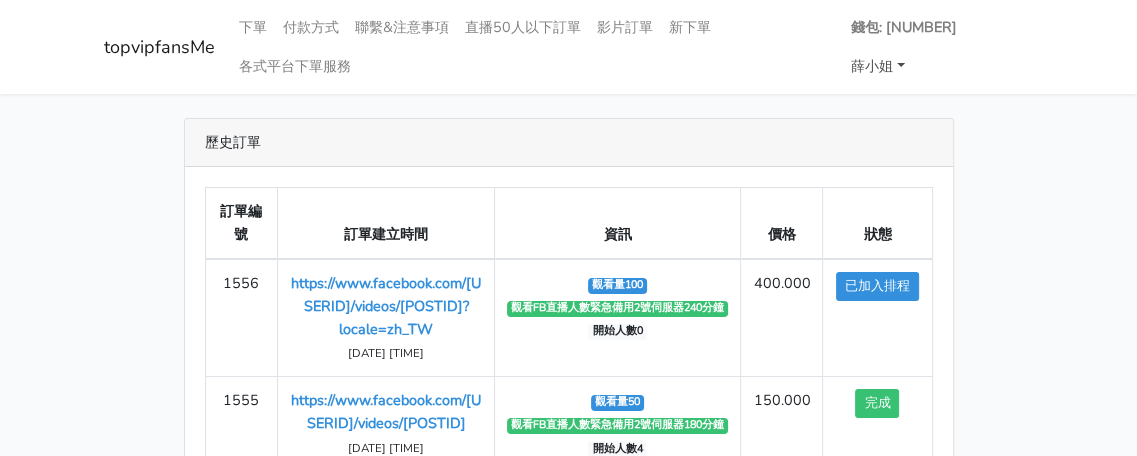 drag, startPoint x: 954, startPoint y: 98, endPoint x: 898, endPoint y: 82, distance: 58.24088 